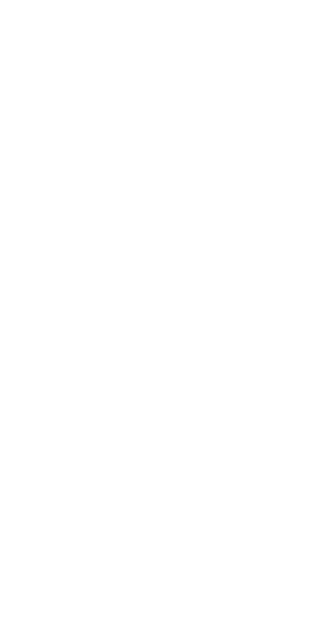 scroll, scrollTop: 0, scrollLeft: 0, axis: both 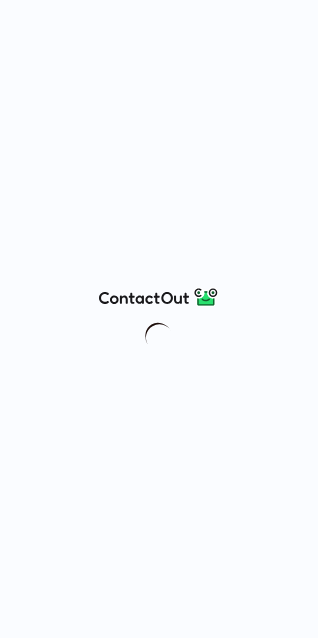 click at bounding box center [159, 319] 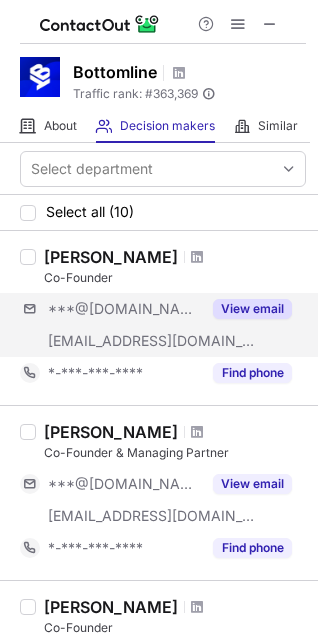 click on "***@gmail.com ***@9unicorns.in View email" at bounding box center [163, 325] 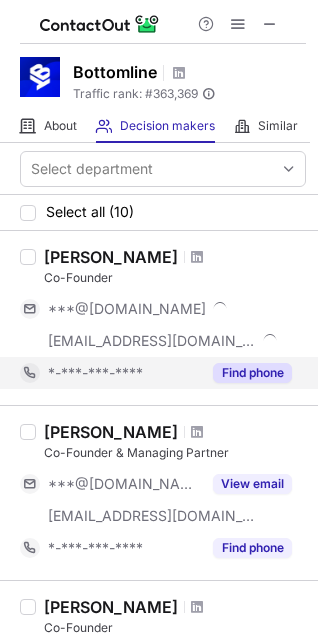 click on "Find phone" at bounding box center (252, 373) 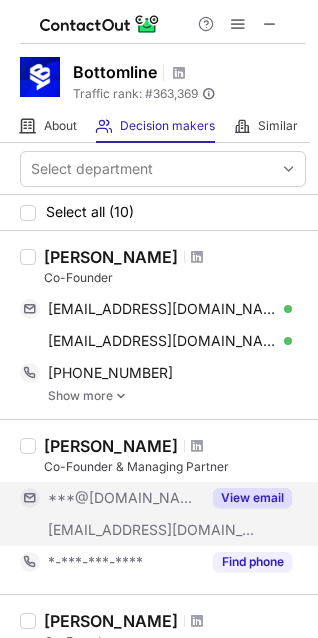 click on "View email" at bounding box center (252, 498) 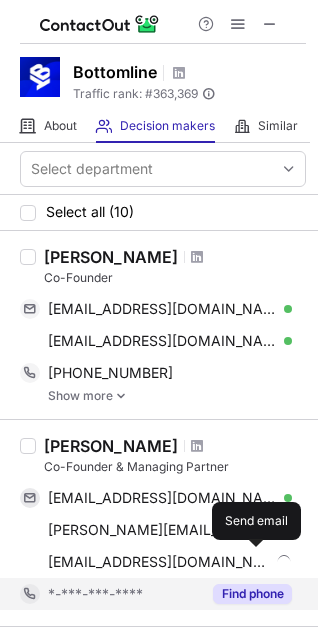 click at bounding box center (257, 562) 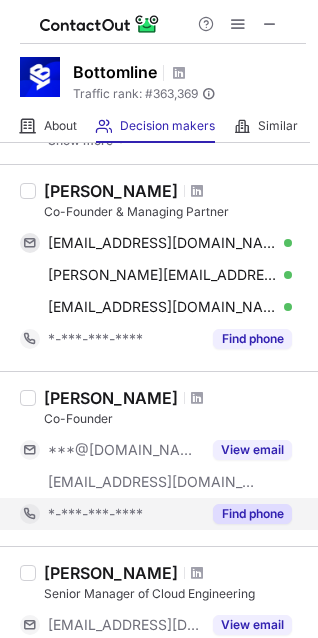 scroll, scrollTop: 272, scrollLeft: 0, axis: vertical 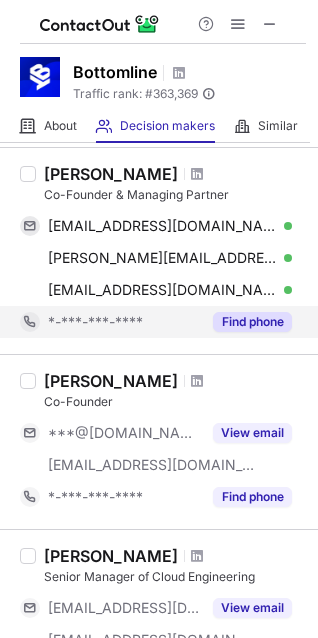 click on "Find phone" at bounding box center [246, 322] 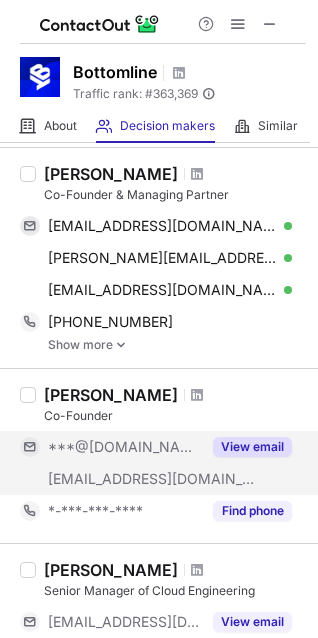 click on "View email" at bounding box center [252, 447] 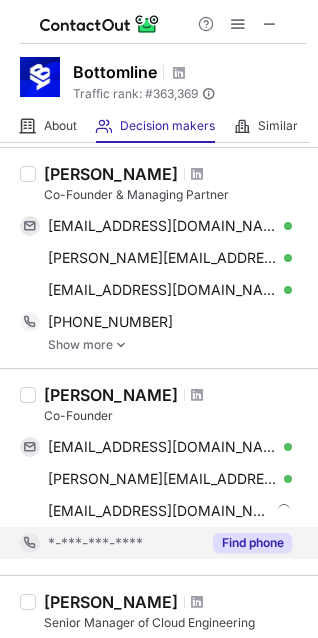 click on "Find phone" at bounding box center [252, 543] 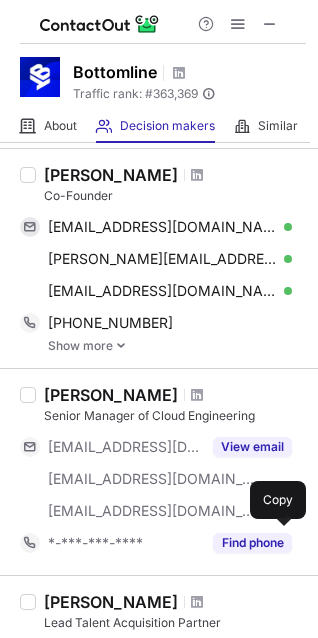 scroll, scrollTop: 545, scrollLeft: 0, axis: vertical 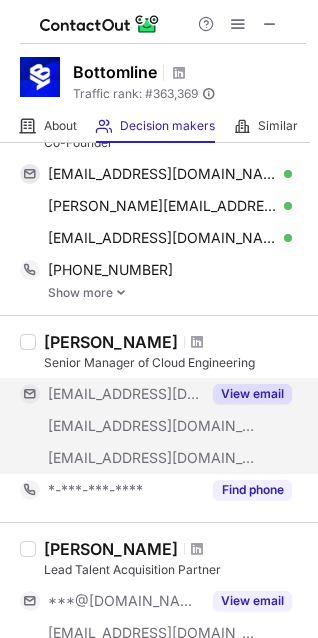 click on "View email" at bounding box center (252, 394) 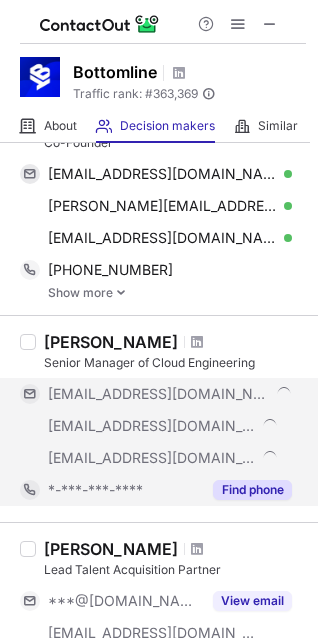 click on "Find phone" at bounding box center (252, 490) 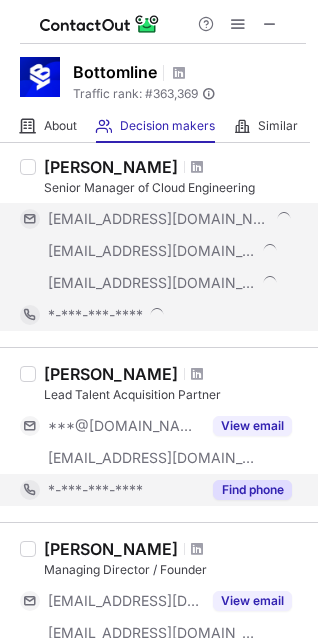 scroll, scrollTop: 727, scrollLeft: 0, axis: vertical 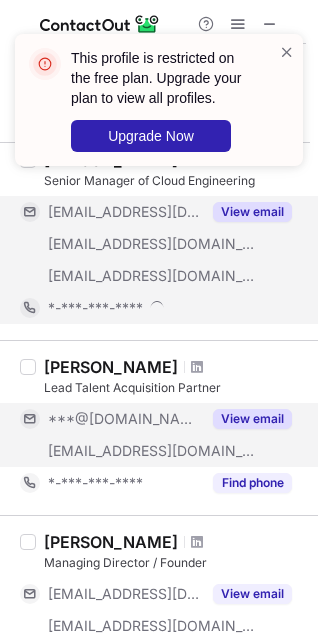 click on "View email" at bounding box center (252, 419) 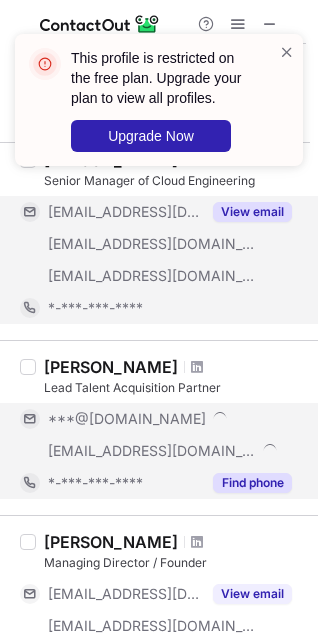 click on "Find phone" at bounding box center (246, 483) 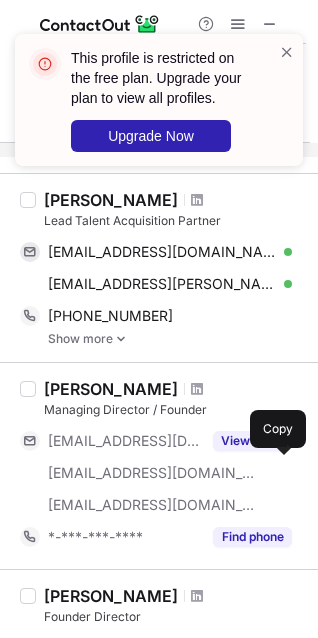 scroll, scrollTop: 909, scrollLeft: 0, axis: vertical 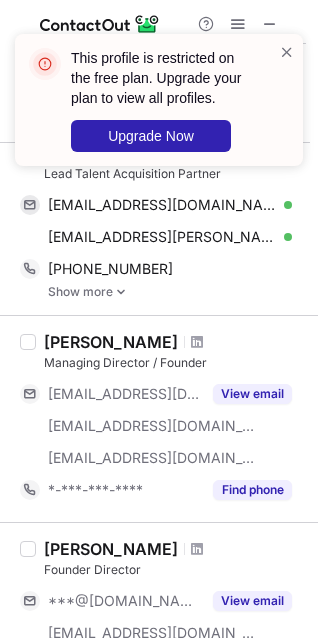 click on "Kaithlin Kerrigan Lead Talent Acquisition Partner kaithlinkerrigan10@gmail.com Verified Send email Copy kaithlin.kerrigan@bottomline.com Verified Send email Copy +16033282152 Copy Show more" at bounding box center [159, 220] 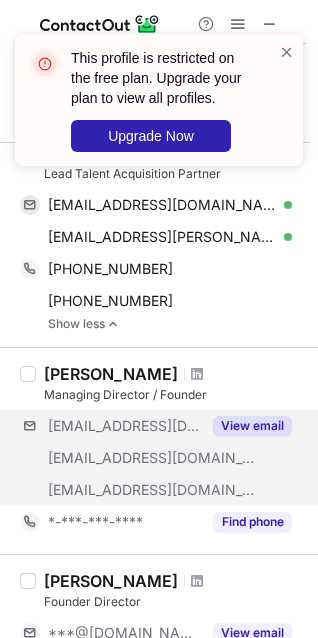 click on "***@bottomline.co.in ***@bottomline.co.in ***@bottomlinemedia.co.in View email" at bounding box center [163, 458] 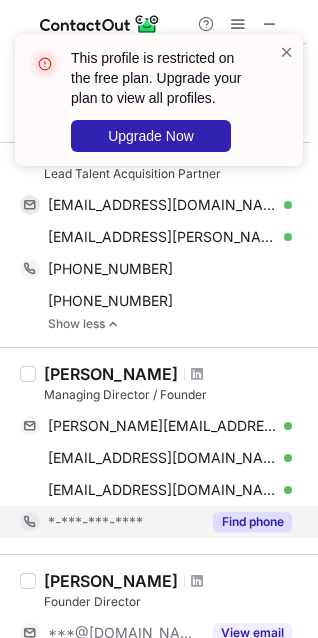 click on "Find phone" at bounding box center [252, 522] 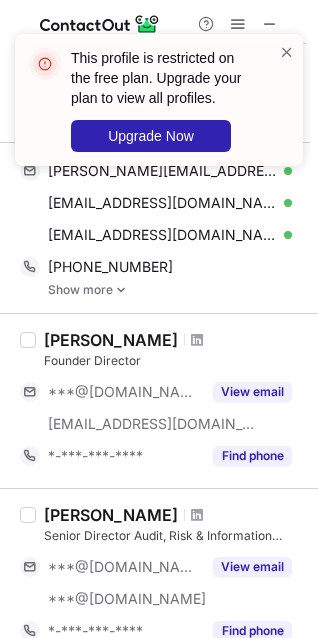 scroll, scrollTop: 1181, scrollLeft: 0, axis: vertical 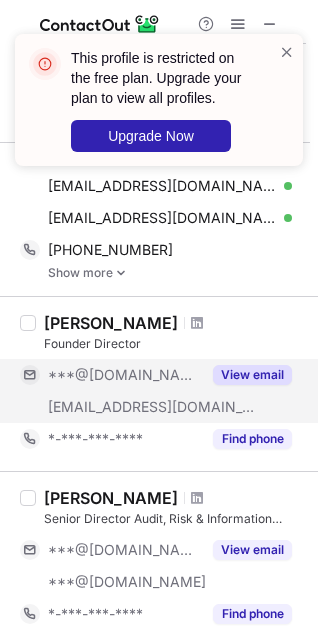 click on "View email" at bounding box center [246, 375] 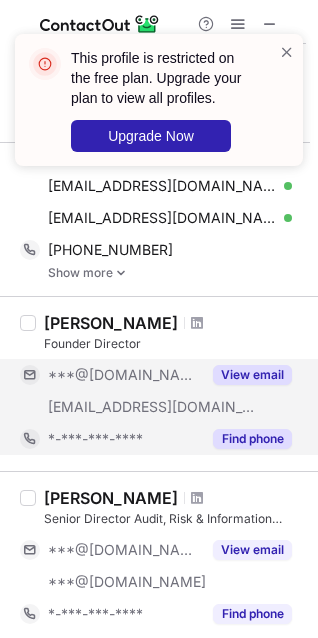 click on "Find phone" at bounding box center (246, 439) 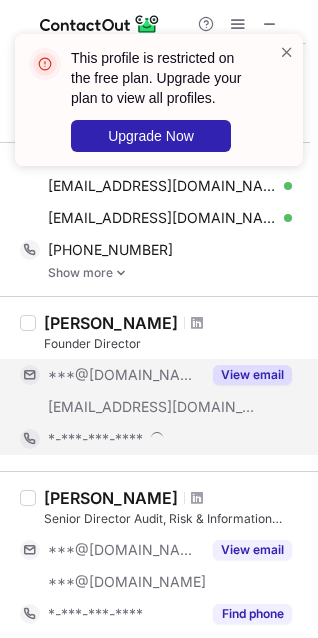 click on "*-***-***-****" at bounding box center [156, 439] 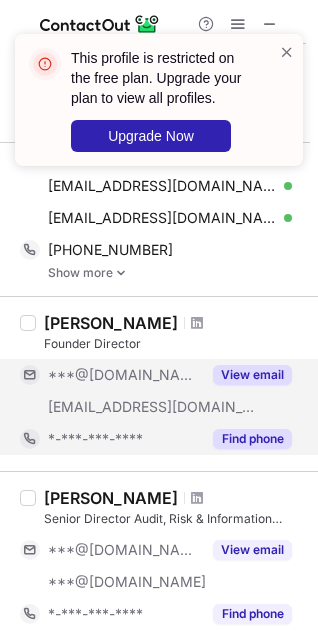 scroll, scrollTop: 1363, scrollLeft: 0, axis: vertical 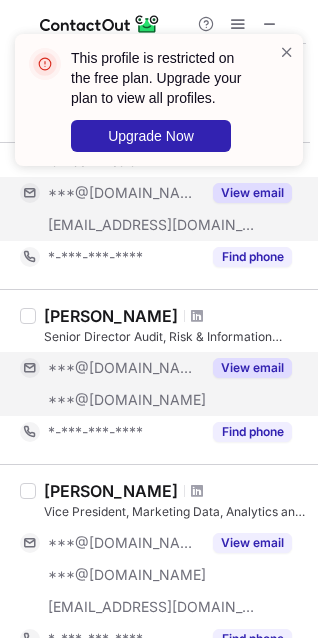 click on "View email" at bounding box center [252, 368] 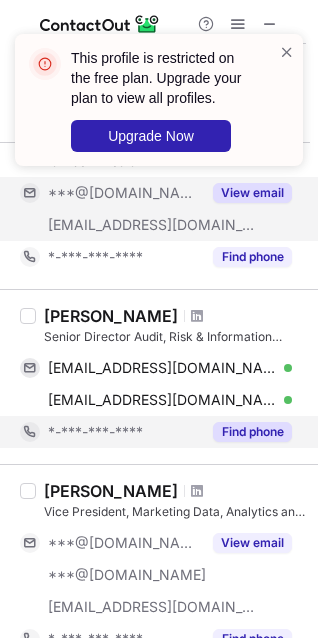 click on "Find phone" at bounding box center (252, 432) 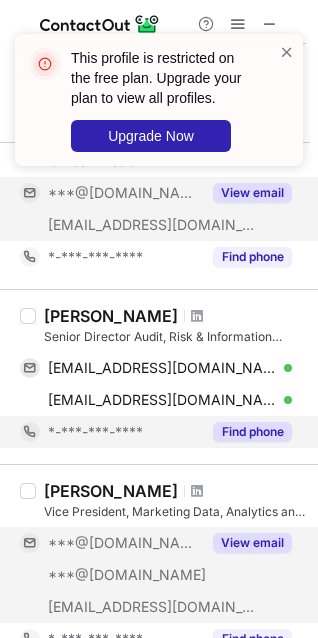 click on "View email" at bounding box center [252, 543] 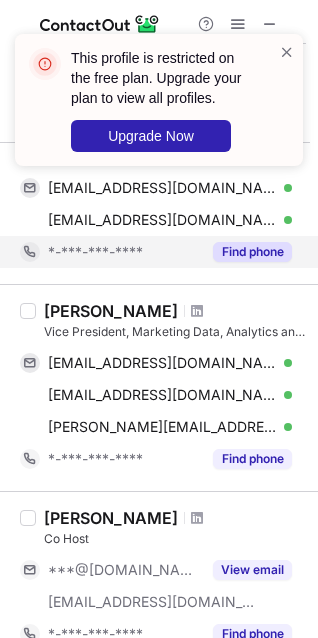 scroll, scrollTop: 1545, scrollLeft: 0, axis: vertical 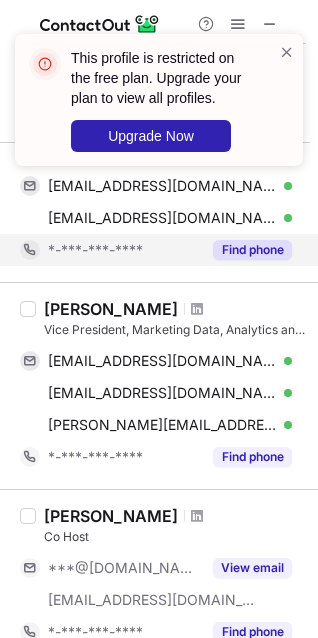 click on "Jerry Nichols Vice President, Marketing Data, Analytics and Insights jerryleenichols@gmail.com Verified Send email Copy jerryleenichols@outlook.com Verified Send email Copy jerry.nichols@bottomline.com Verified Send email Copy *-***-***-**** Find phone" at bounding box center [159, 385] 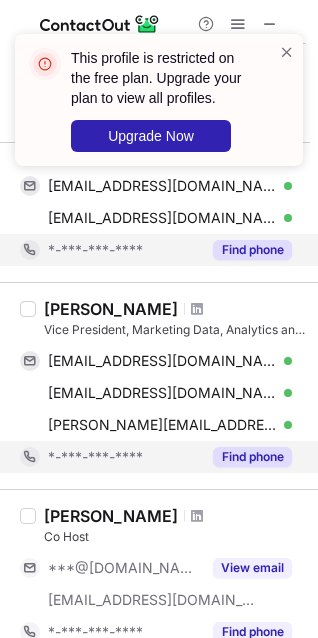 click on "Find phone" at bounding box center (252, 457) 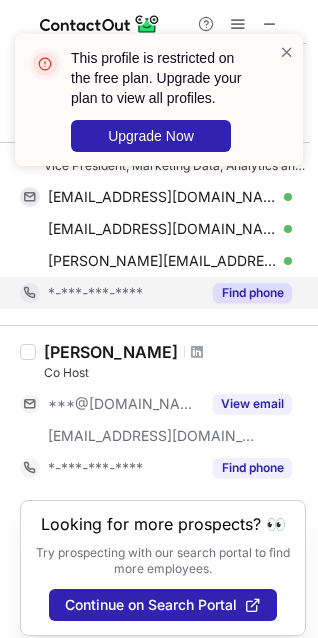 scroll, scrollTop: 1727, scrollLeft: 0, axis: vertical 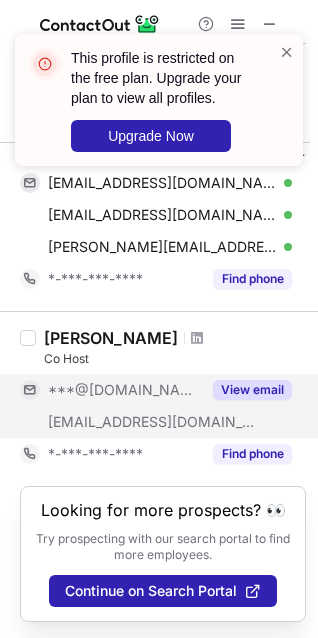 click on "View email" at bounding box center (252, 390) 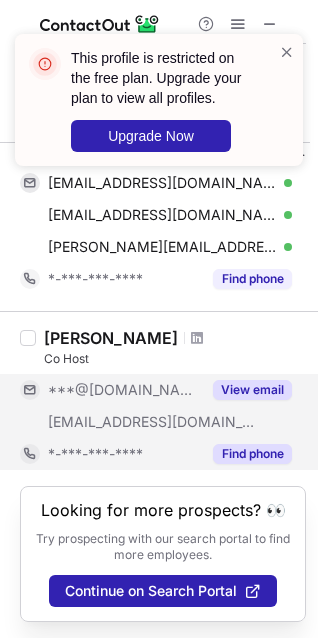 click on "Find phone" at bounding box center (246, 454) 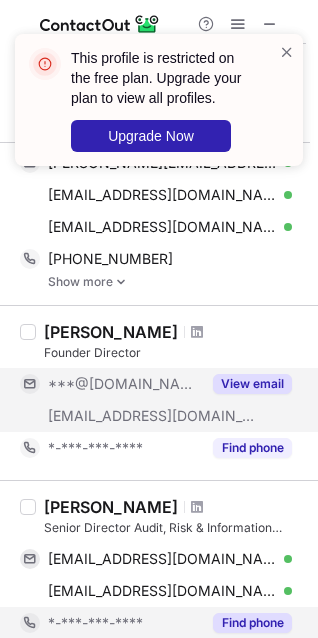 scroll, scrollTop: 1090, scrollLeft: 0, axis: vertical 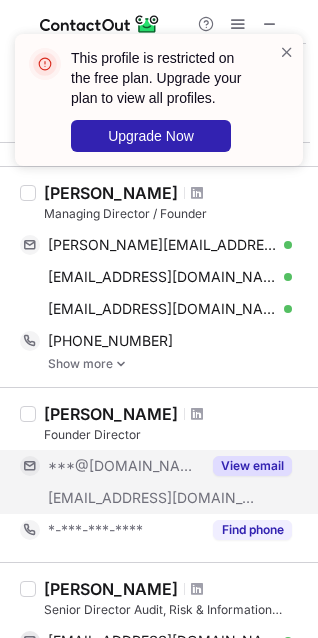 click on "Tanaaz M Bhatia Managing Director / Founder tanaaz.bhatia@bottomline.co.in Verified Send email Copy info@bottomline.co.in Verified Send email Copy tbhatia@bottomline.com Verified Send email Copy +912226614279 Copy Show more" at bounding box center [159, 276] 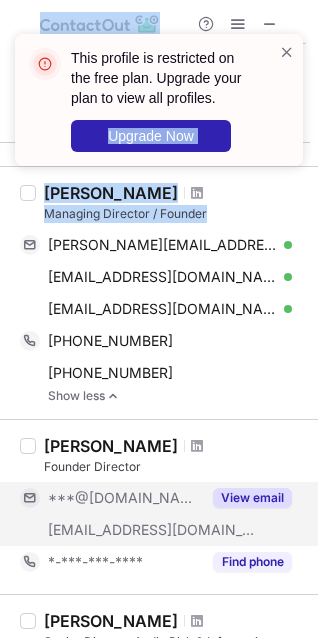 drag, startPoint x: 35, startPoint y: 185, endPoint x: 213, endPoint y: 211, distance: 179.88885 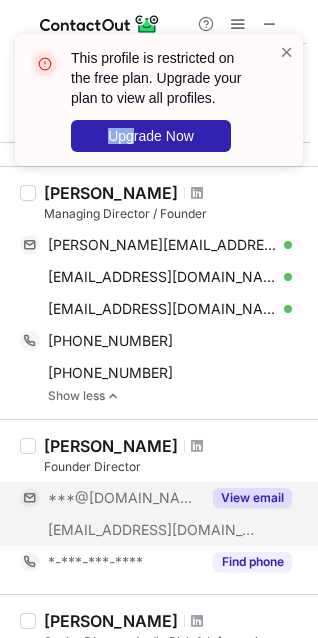 drag, startPoint x: 36, startPoint y: 184, endPoint x: 134, endPoint y: 186, distance: 98.02041 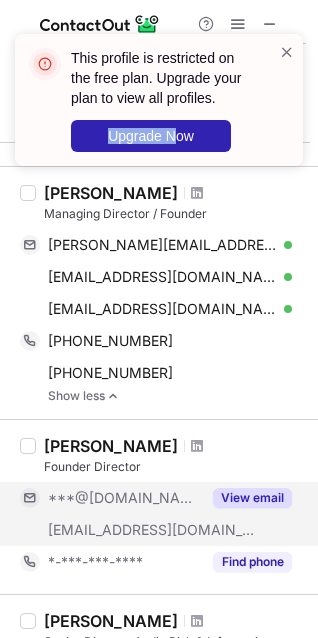 drag, startPoint x: 177, startPoint y: 185, endPoint x: 83, endPoint y: 183, distance: 94.02127 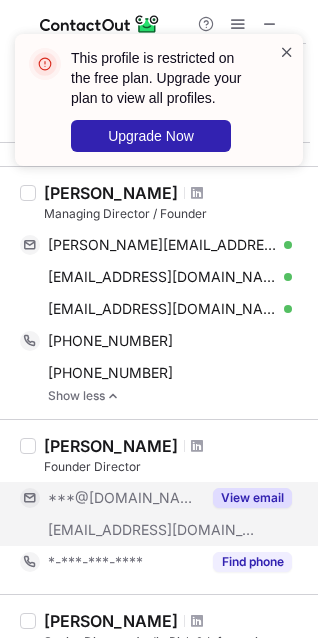 click at bounding box center (287, 52) 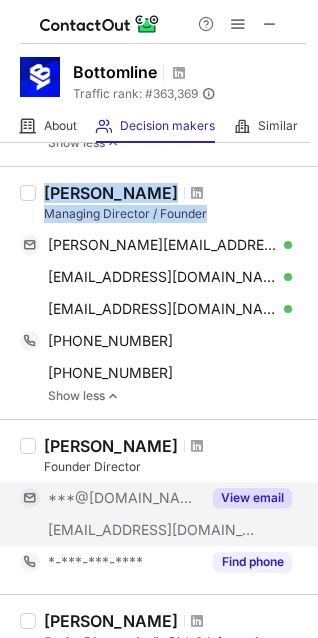 drag, startPoint x: 41, startPoint y: 170, endPoint x: 211, endPoint y: 211, distance: 174.87424 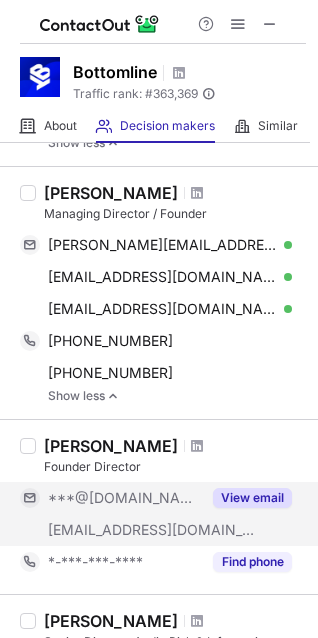 click on "Tanaaz M Bhatia Managing Director / Founder tanaaz.bhatia@bottomline.co.in Verified Send email Copy info@bottomline.co.in Verified Send email Copy tbhatia@bottomline.com Verified Send email Copy +912226614279 Copy +919819464705 Copy WhatsApp Show less" at bounding box center (159, 292) 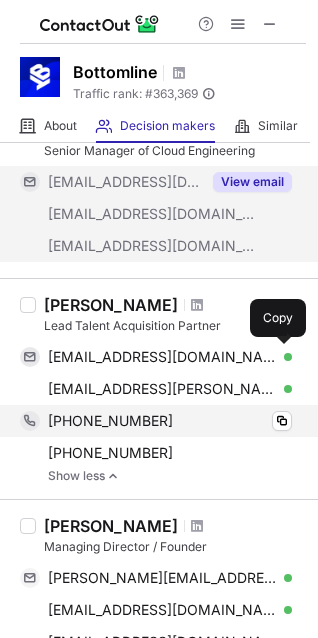 scroll, scrollTop: 636, scrollLeft: 0, axis: vertical 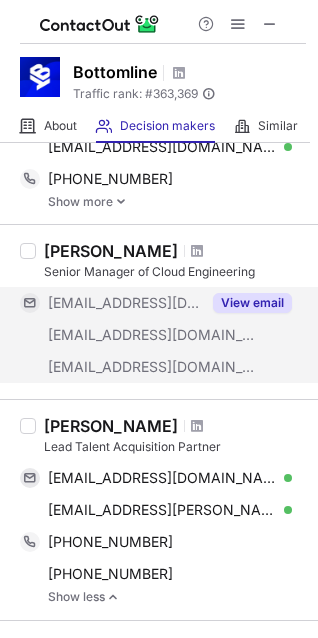 click on "View email" at bounding box center (252, 303) 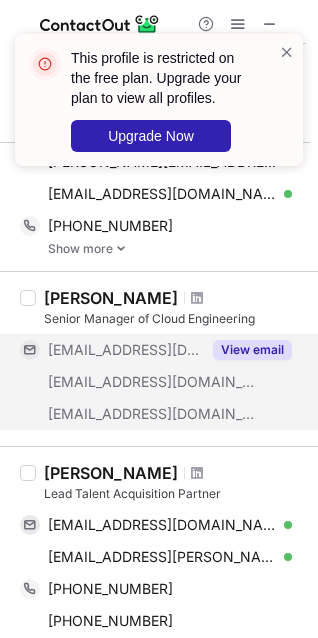 scroll, scrollTop: 636, scrollLeft: 0, axis: vertical 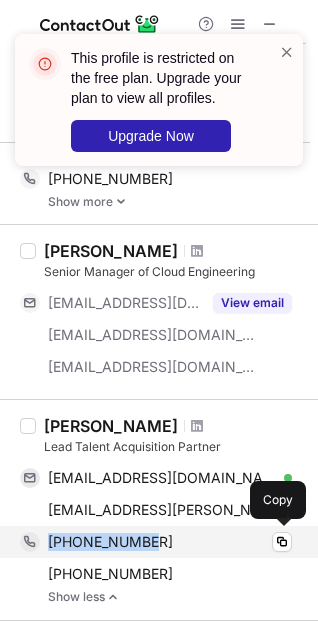 drag, startPoint x: 49, startPoint y: 540, endPoint x: 147, endPoint y: 552, distance: 98.731964 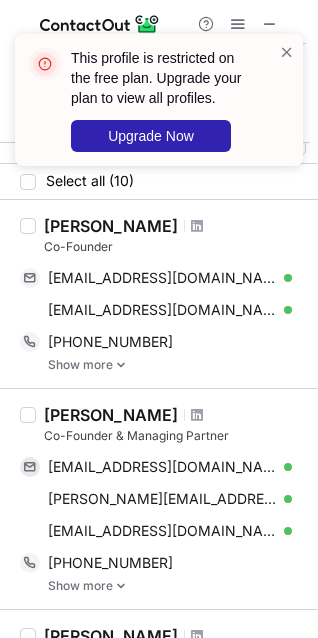scroll, scrollTop: 0, scrollLeft: 0, axis: both 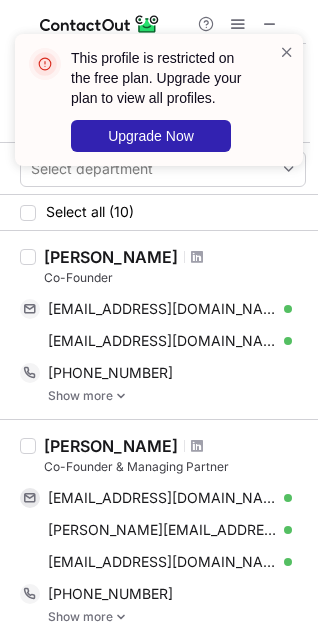 click on "Show more" at bounding box center [177, 396] 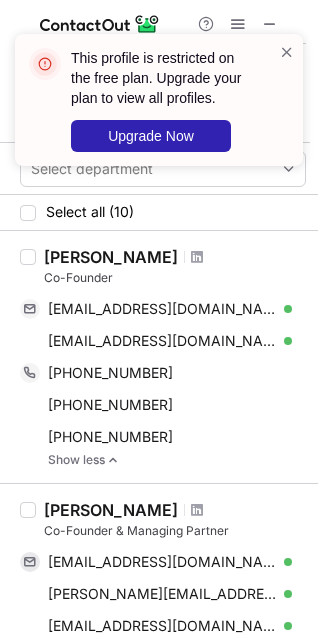 click on "Vinod Keni" at bounding box center [111, 257] 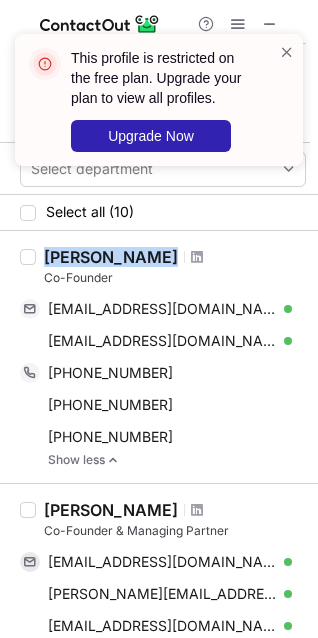 drag, startPoint x: 44, startPoint y: 256, endPoint x: 130, endPoint y: 252, distance: 86.09297 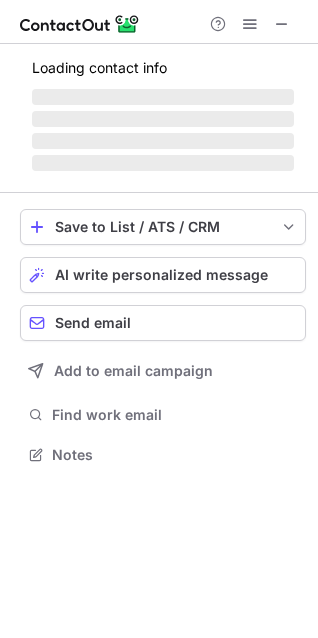 scroll, scrollTop: 9, scrollLeft: 10, axis: both 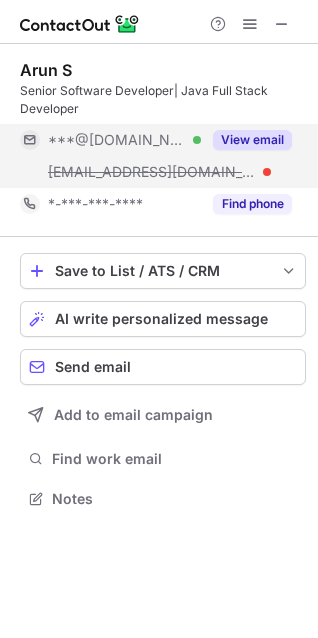 click on "View email" at bounding box center (252, 140) 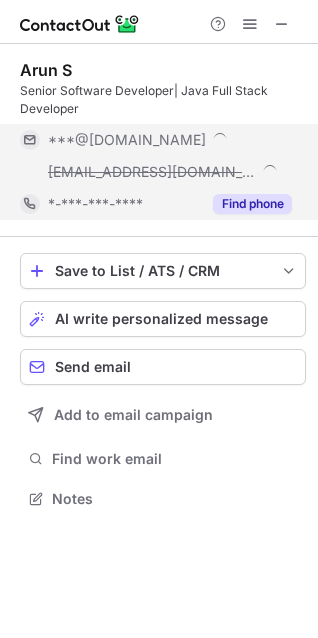 click on "Arun S Senior Software Developer| Java Full Stack Developer ***@gmail.com ***@bottomline.com *-***-***-**** Find phone Save to List / ATS / CRM List Select Lever Connect Greenhouse Connect Salesforce Connect Hubspot Connect Bullhorn Connect Zapier (100+ Applications) Connect Request a new integration AI write personalized message Send email Add to email campaign Find work email Notes" at bounding box center (159, 319) 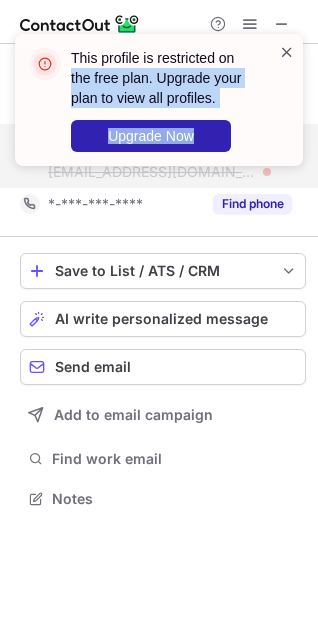 click on "This profile is restricted on the free plan. Upgrade your plan to view all profiles. Upgrade Now" at bounding box center (159, 100) 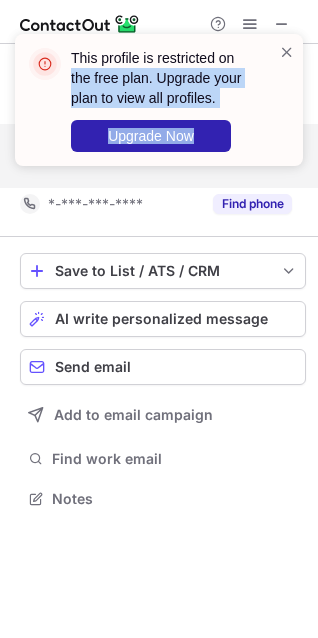 scroll, scrollTop: 452, scrollLeft: 318, axis: both 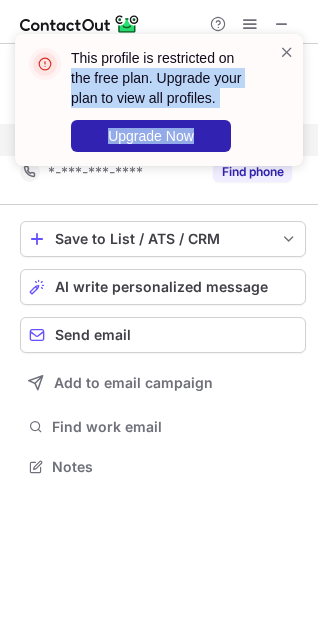 click on "This profile is restricted on the free plan. Upgrade your plan to view all profiles. Upgrade Now" at bounding box center (159, 108) 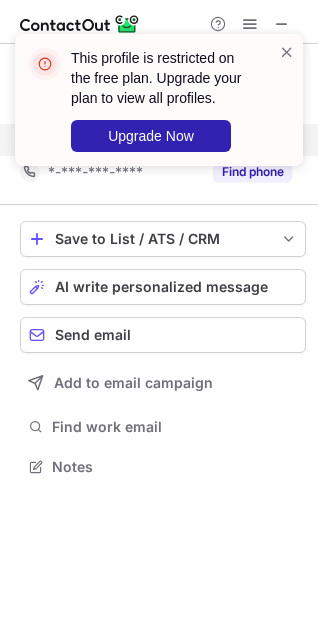 click on "This profile is restricted on the free plan. Upgrade your plan to view all profiles. Upgrade Now" at bounding box center [159, 108] 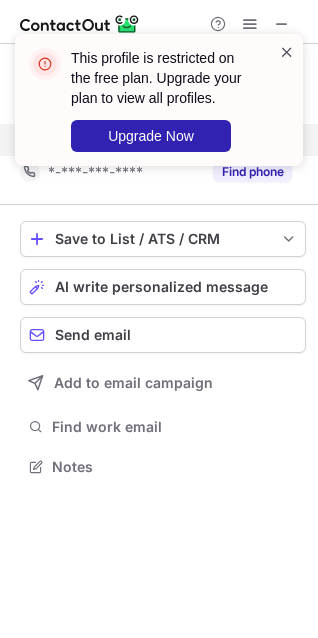 click at bounding box center (287, 52) 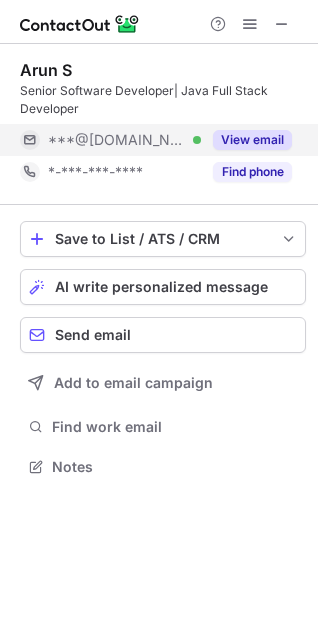 click at bounding box center [287, 52] 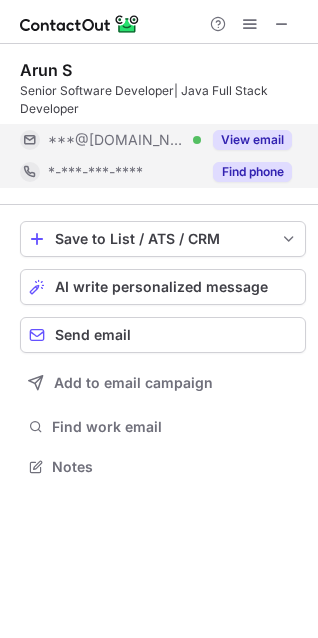 click on "Find phone" at bounding box center [252, 172] 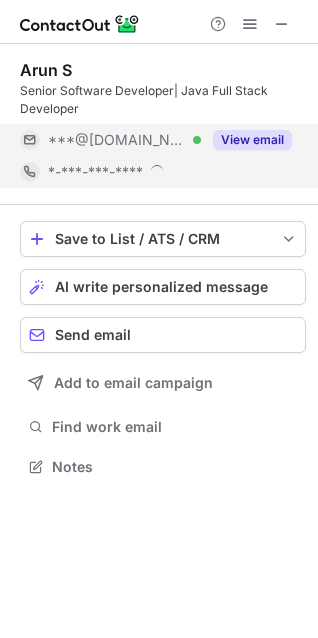 click on "View email" at bounding box center [252, 140] 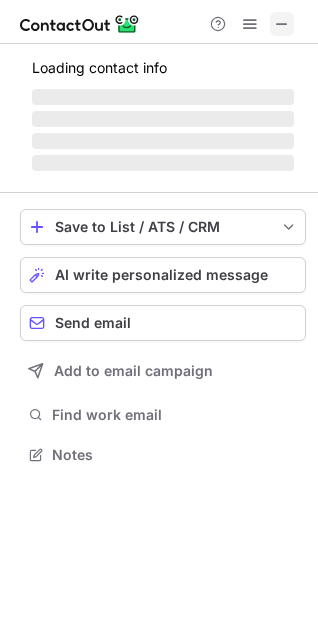 scroll, scrollTop: 9, scrollLeft: 10, axis: both 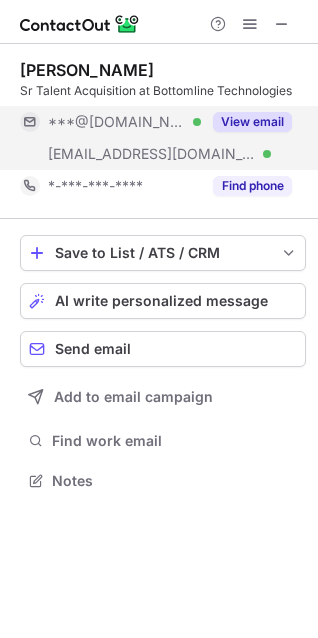 click on "View email" at bounding box center (246, 122) 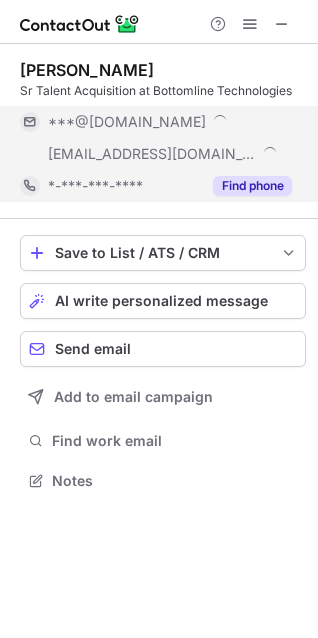 click on "Keshav Prasad Sr Talent Acquisition at Bottomline Technologies ***@gmail.com ***@bottomline.com *-***-***-**** Find phone Save to List / ATS / CRM List Select Lever Connect Greenhouse Connect Salesforce Connect Hubspot Connect Bullhorn Connect Zapier (100+ Applications) Connect Request a new integration AI write personalized message Send email Add to email campaign Find work email Notes" at bounding box center (159, 319) 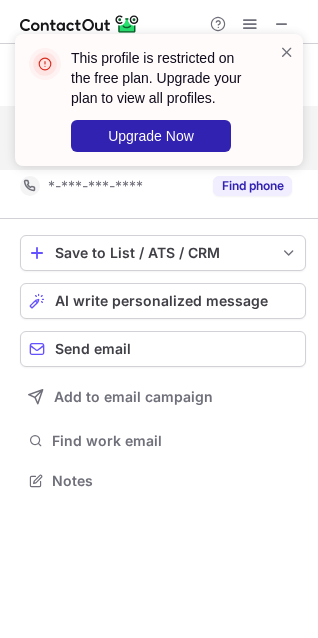 click on "This profile is restricted on the free plan. Upgrade your plan to view all profiles. Upgrade Now" at bounding box center (159, 100) 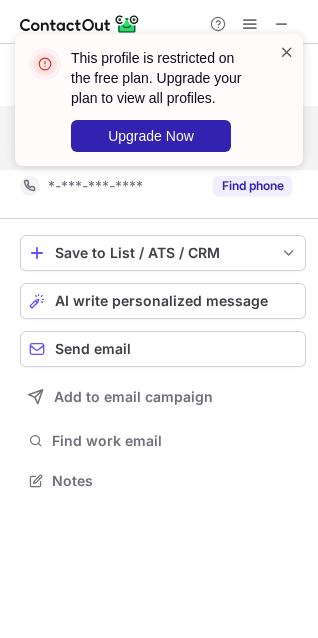 click at bounding box center [287, 52] 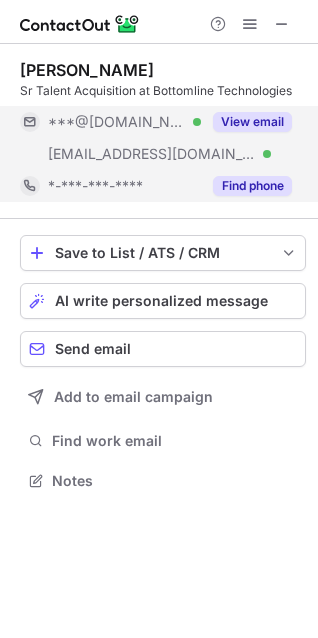 click on "Find phone" at bounding box center [246, 186] 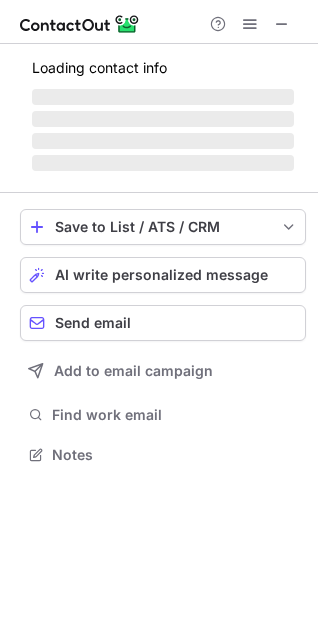 scroll, scrollTop: 440, scrollLeft: 318, axis: both 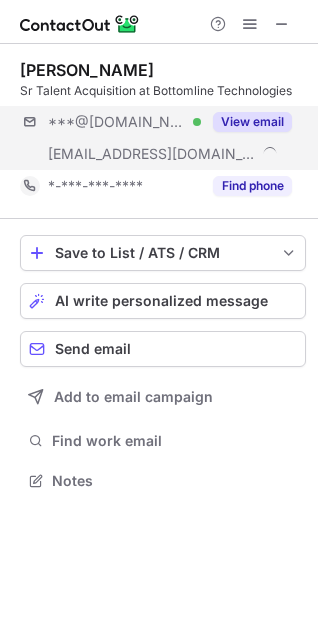click on "***@gmail.com Verified ***@bottomline.com View email" at bounding box center [163, 138] 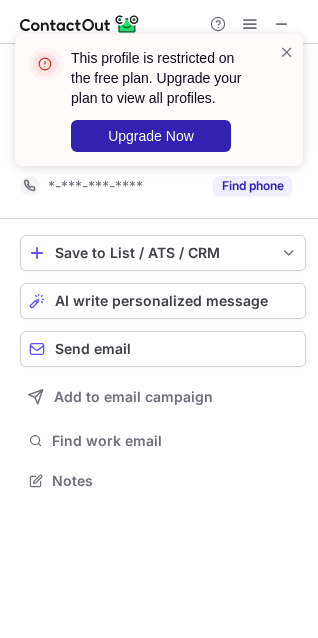 scroll, scrollTop: 440, scrollLeft: 318, axis: both 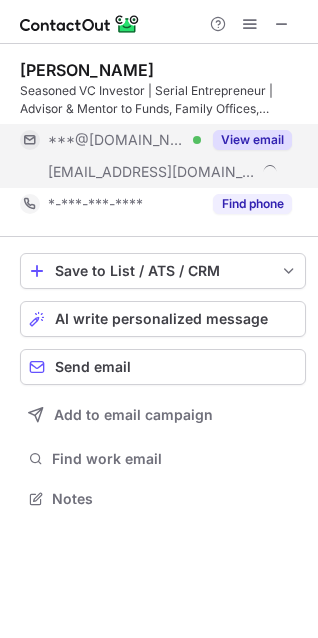click on "View email" at bounding box center (252, 140) 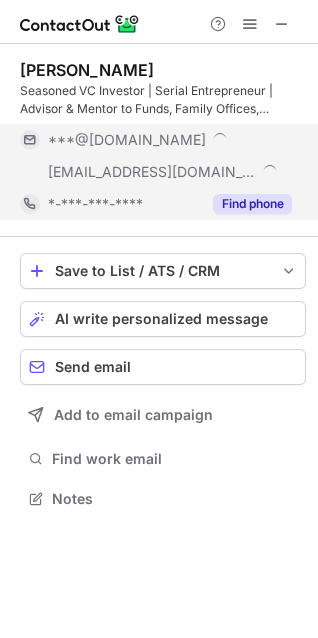 click on "Find phone" at bounding box center (252, 204) 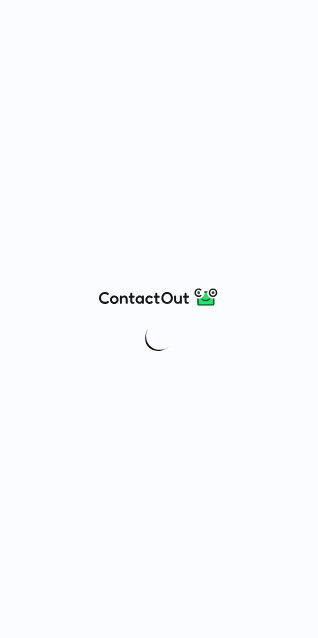 scroll, scrollTop: 0, scrollLeft: 0, axis: both 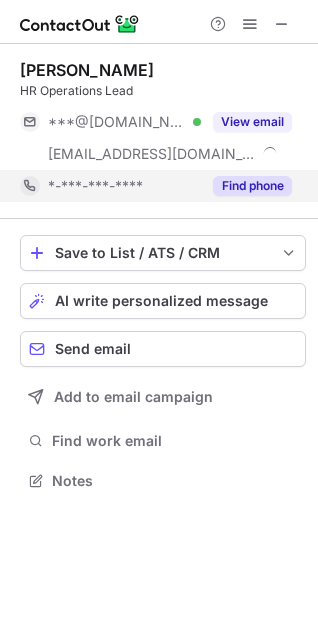 click on "Find phone" at bounding box center [252, 186] 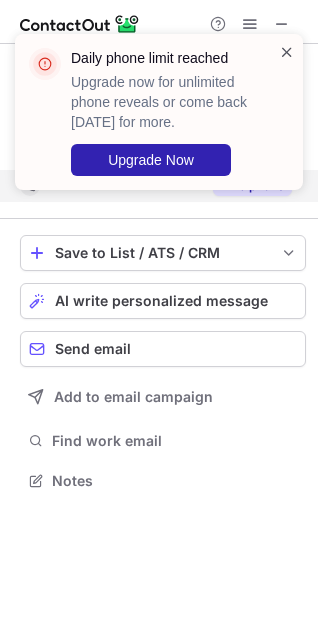 click at bounding box center (287, 52) 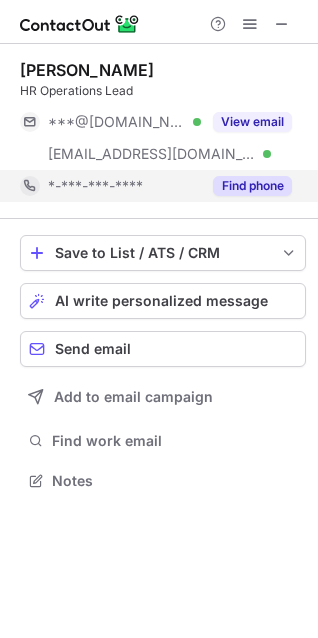 click on "Daily phone limit reached Upgrade now for unlimited phone reveals or come back [DATE] for more. Upgrade Now" at bounding box center (172, 112) 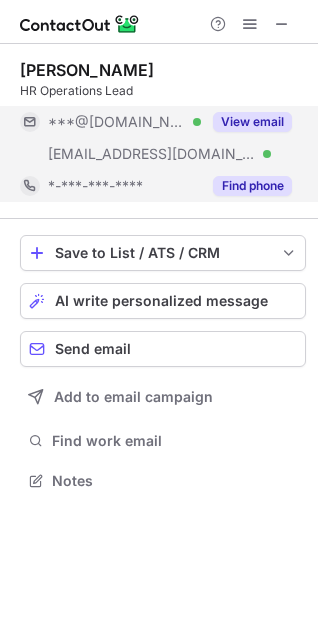 click on "View email" at bounding box center (252, 122) 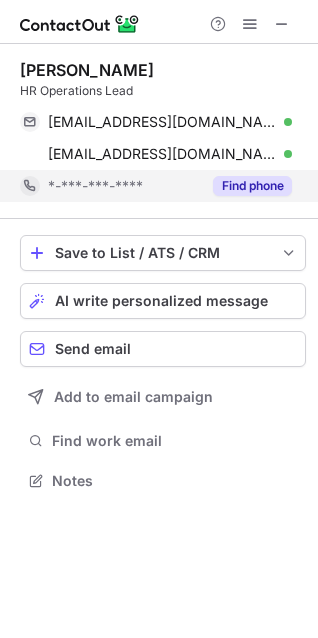 scroll, scrollTop: 467, scrollLeft: 318, axis: both 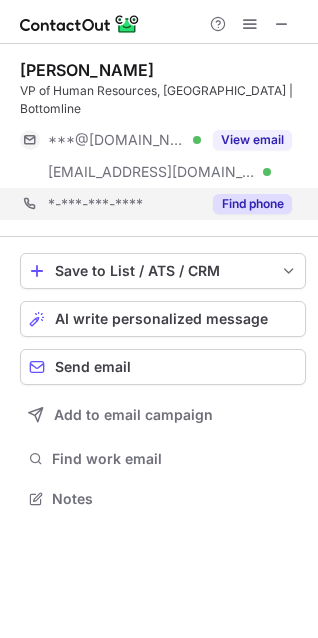 click on "*-***-***-**** Find phone" at bounding box center [163, 204] 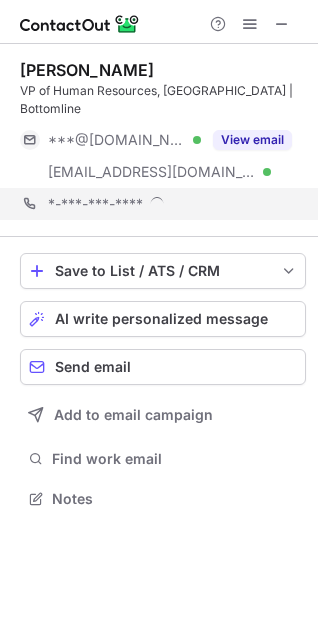 click on "*-***-***-****" at bounding box center [163, 204] 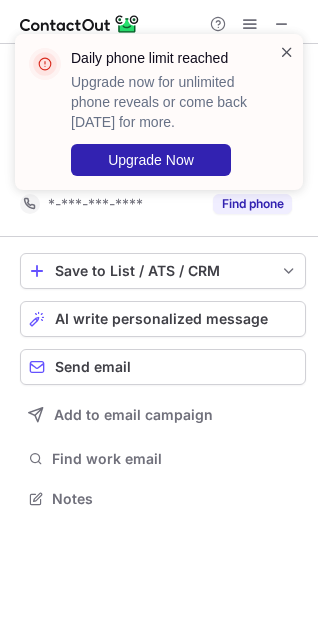 click at bounding box center [287, 52] 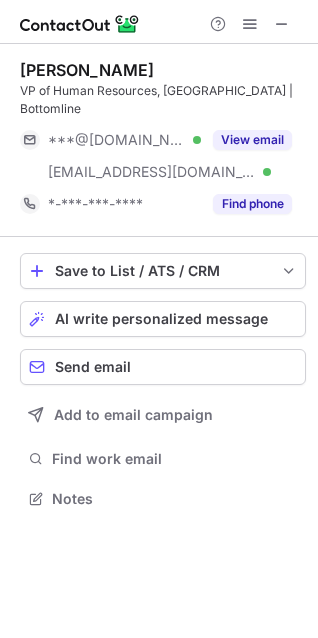 click on "Daily phone limit reached Upgrade now for unlimited phone reveals or come back [DATE] for more. Upgrade Now" at bounding box center (159, 34) 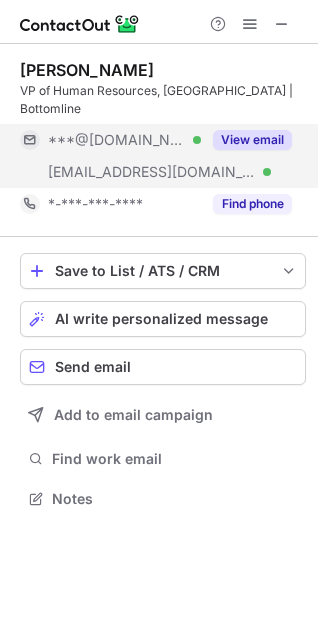 click on "View email" at bounding box center (252, 140) 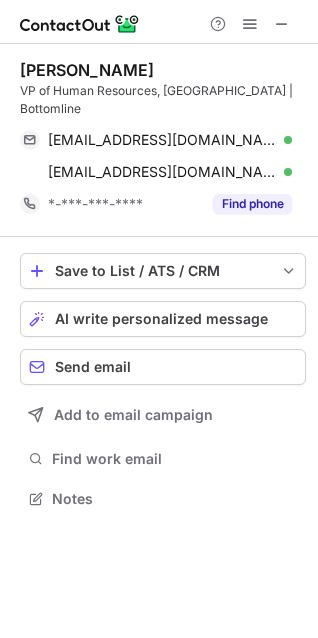 scroll, scrollTop: 467, scrollLeft: 318, axis: both 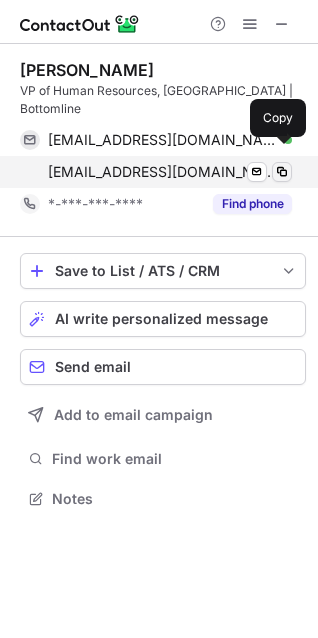 click at bounding box center [282, 172] 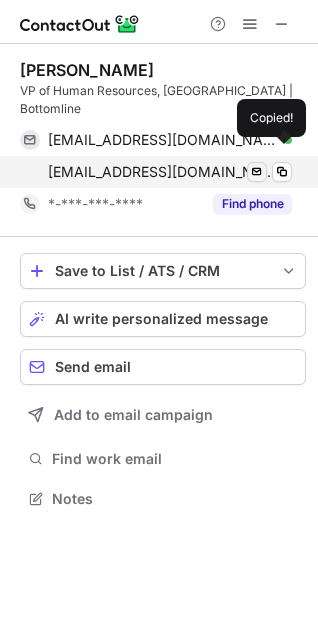 type 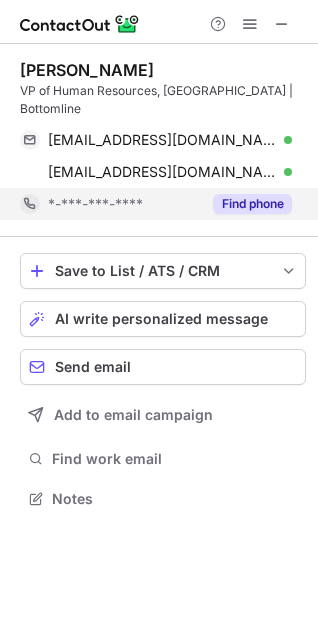 scroll, scrollTop: 467, scrollLeft: 318, axis: both 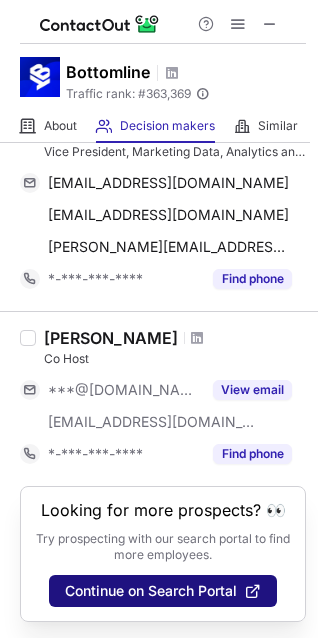 click on "Continue on Search Portal" at bounding box center [163, 591] 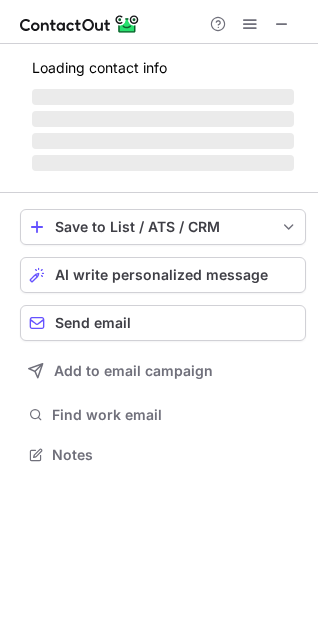 scroll, scrollTop: 9, scrollLeft: 10, axis: both 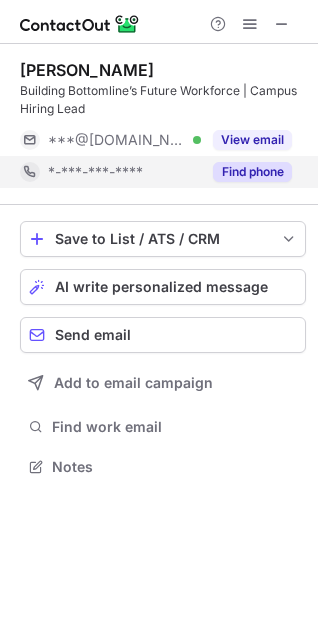 click on "Find phone" at bounding box center (252, 172) 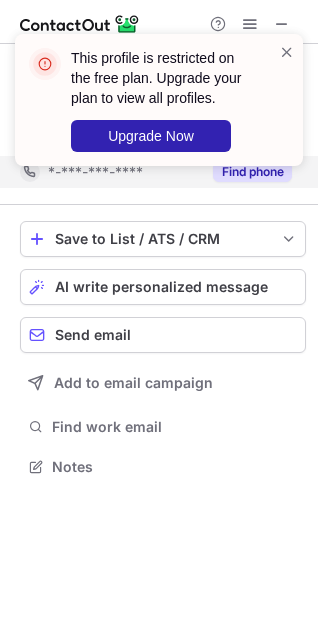 click on "This profile is restricted on the free plan. Upgrade your plan to view all profiles. Upgrade Now" at bounding box center (159, 100) 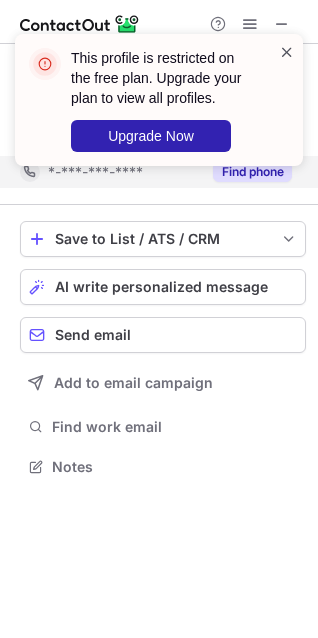 click at bounding box center (287, 52) 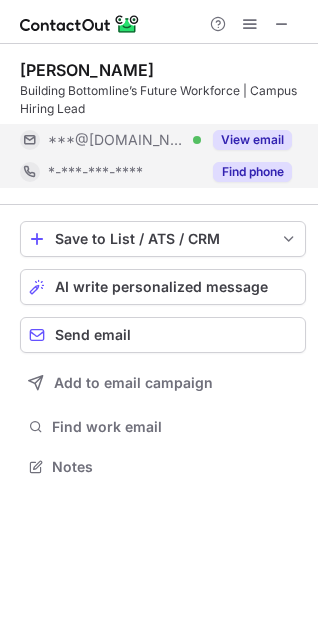 click on "View email" at bounding box center [252, 140] 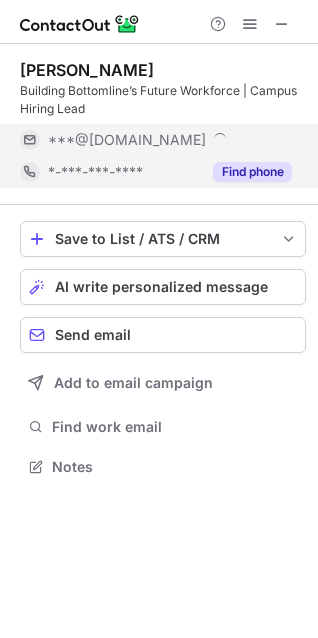 click on "***@[DOMAIN_NAME]" at bounding box center (170, 140) 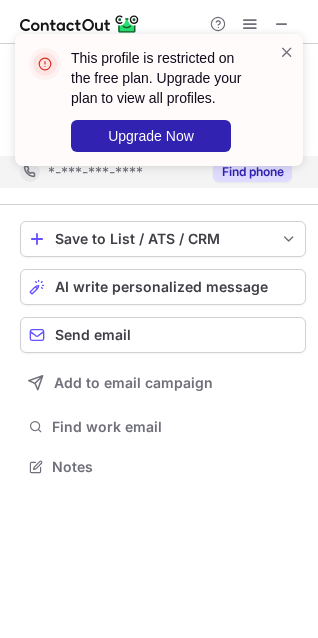 click on "This profile is restricted on the free plan. Upgrade your plan to view all profiles. Upgrade Now" at bounding box center (159, 108) 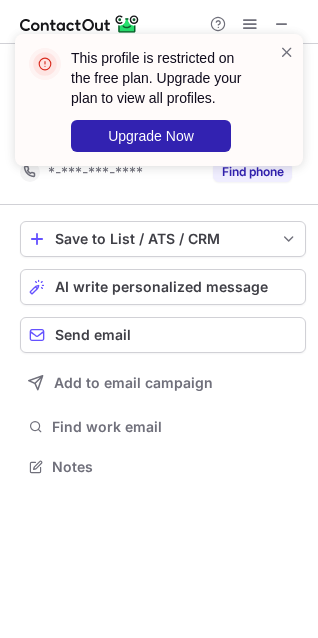 scroll, scrollTop: 440, scrollLeft: 318, axis: both 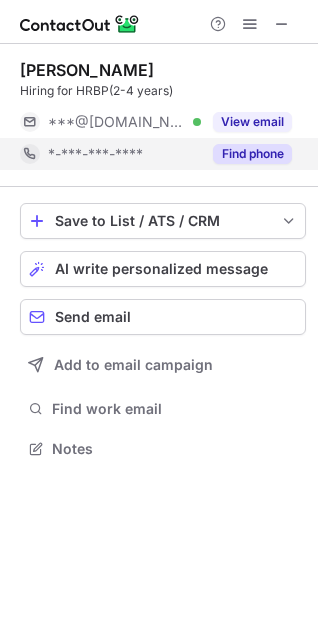 click on "Find phone" at bounding box center [252, 154] 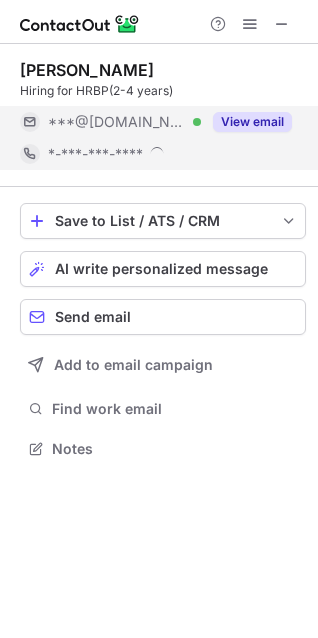 click on "View email" at bounding box center (246, 122) 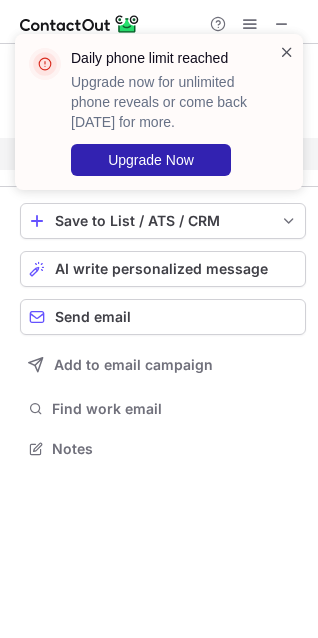 click at bounding box center [287, 52] 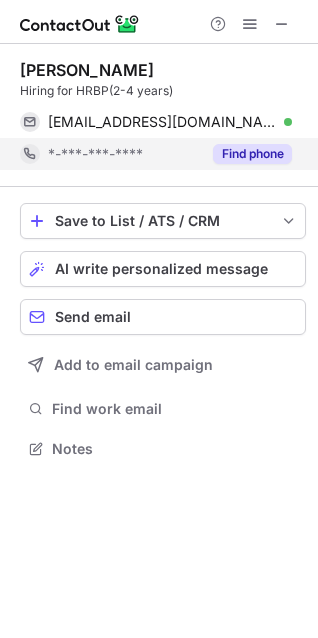 click at bounding box center [287, 52] 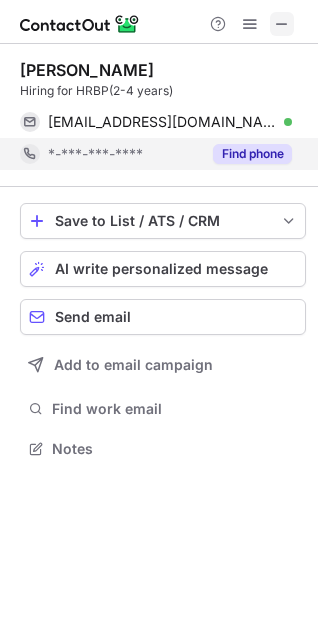 click at bounding box center (282, 24) 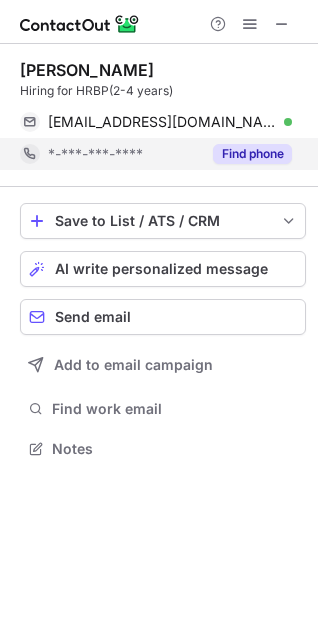 scroll, scrollTop: 434, scrollLeft: 318, axis: both 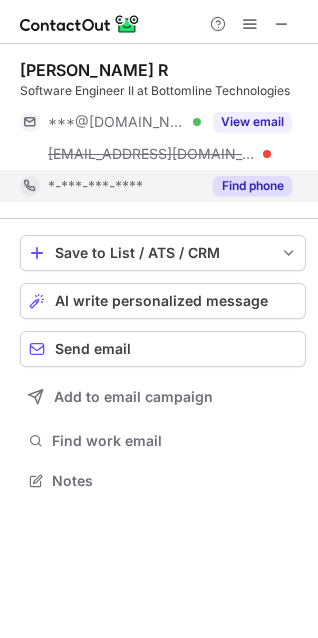 click on "Find phone" at bounding box center (252, 186) 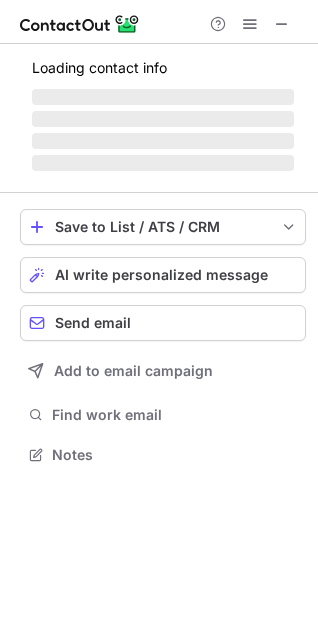 scroll, scrollTop: 0, scrollLeft: 0, axis: both 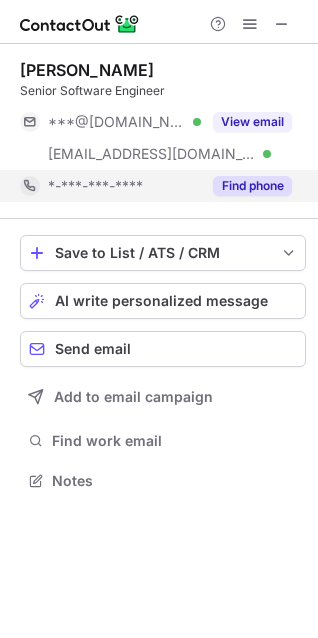 click on "Find phone" at bounding box center [252, 186] 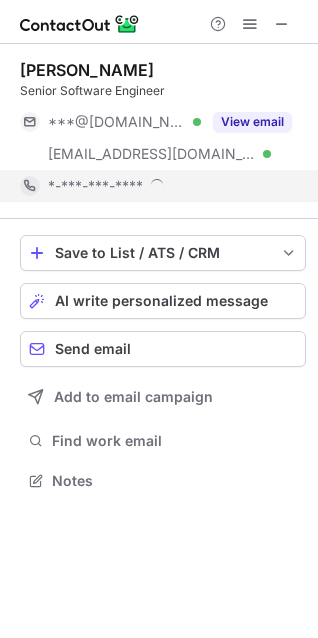 scroll, scrollTop: 440, scrollLeft: 318, axis: both 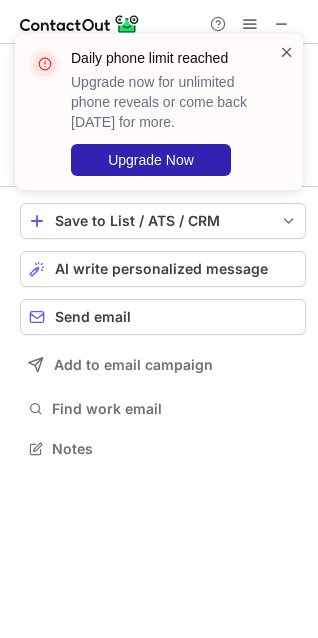 click at bounding box center [287, 52] 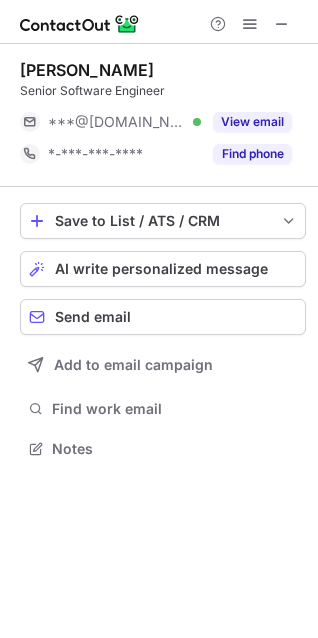 click on "Daily phone limit reached Upgrade now for unlimited phone reveals or come back tomorrow for more. Upgrade Now" at bounding box center (172, 112) 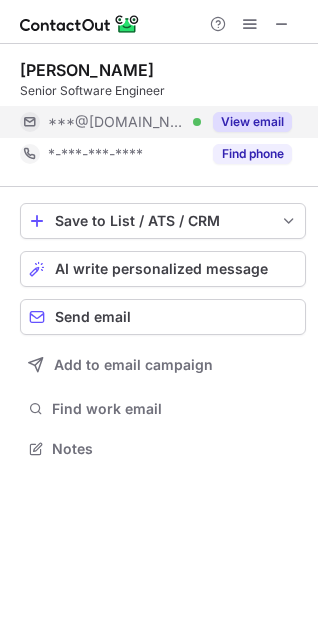 click on "View email" at bounding box center (252, 122) 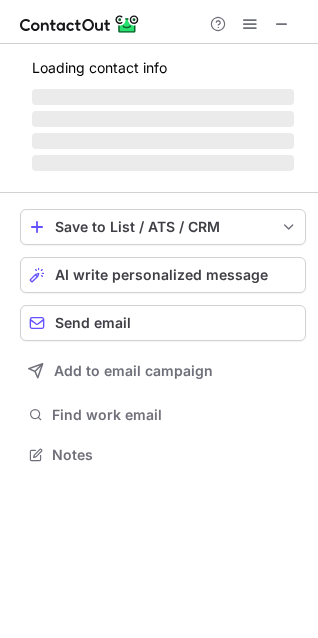 scroll, scrollTop: 9, scrollLeft: 10, axis: both 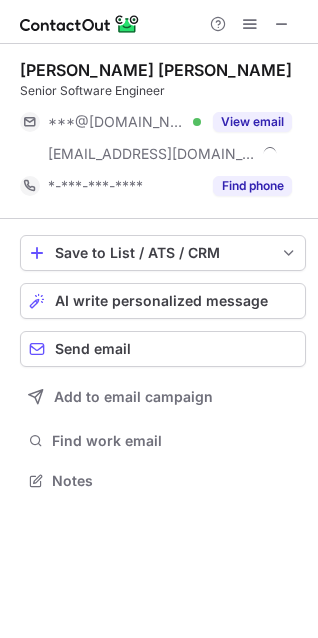 click on "Find phone" at bounding box center (252, 186) 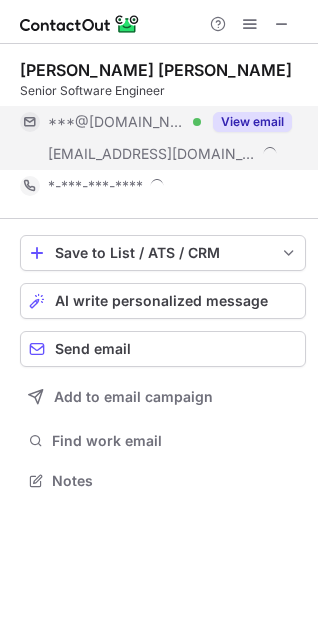 click on "View email" at bounding box center [252, 122] 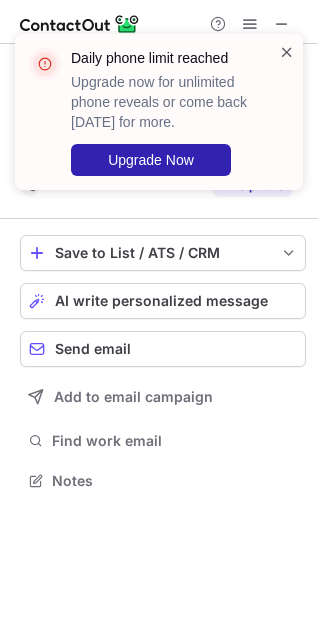 click at bounding box center [287, 52] 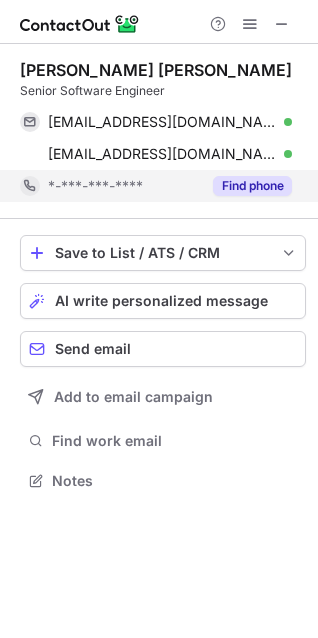 click on "Find phone" at bounding box center (252, 186) 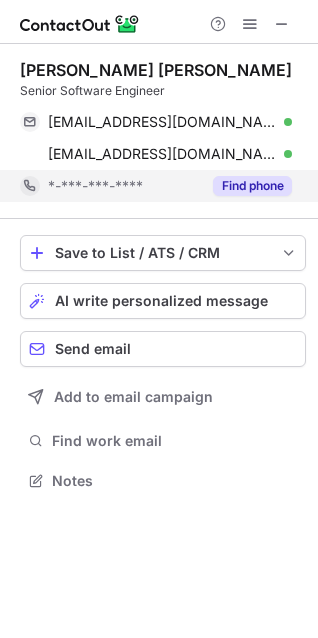 scroll, scrollTop: 440, scrollLeft: 318, axis: both 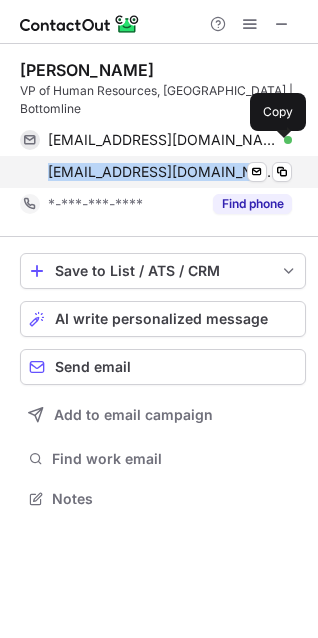 drag, startPoint x: 38, startPoint y: 154, endPoint x: 220, endPoint y: 150, distance: 182.04395 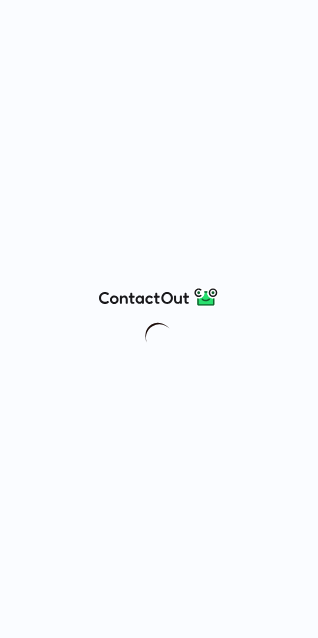 scroll, scrollTop: 0, scrollLeft: 0, axis: both 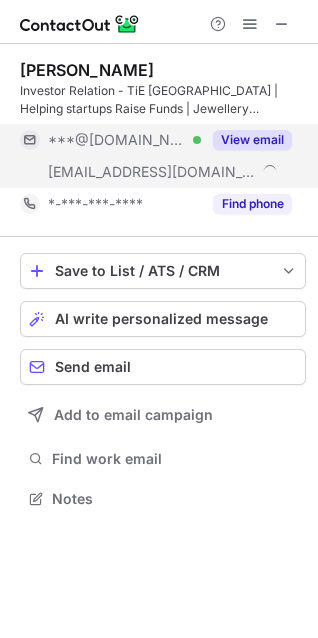 click on "View email" at bounding box center [252, 140] 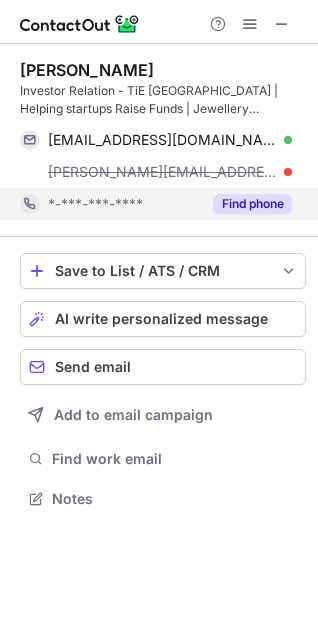 click on "Find phone" at bounding box center (252, 204) 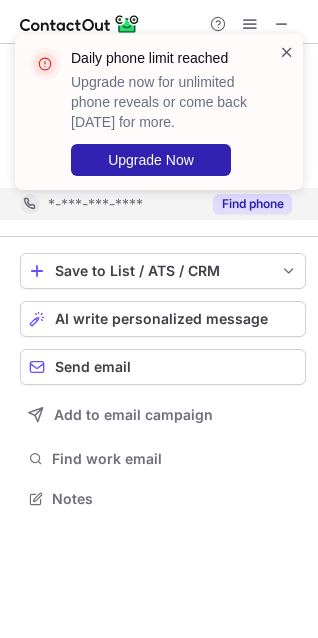 click at bounding box center [287, 52] 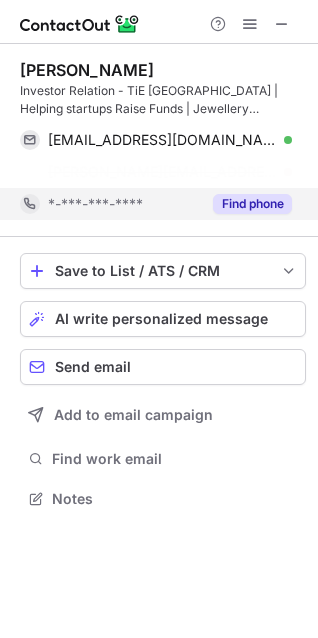 scroll, scrollTop: 452, scrollLeft: 318, axis: both 